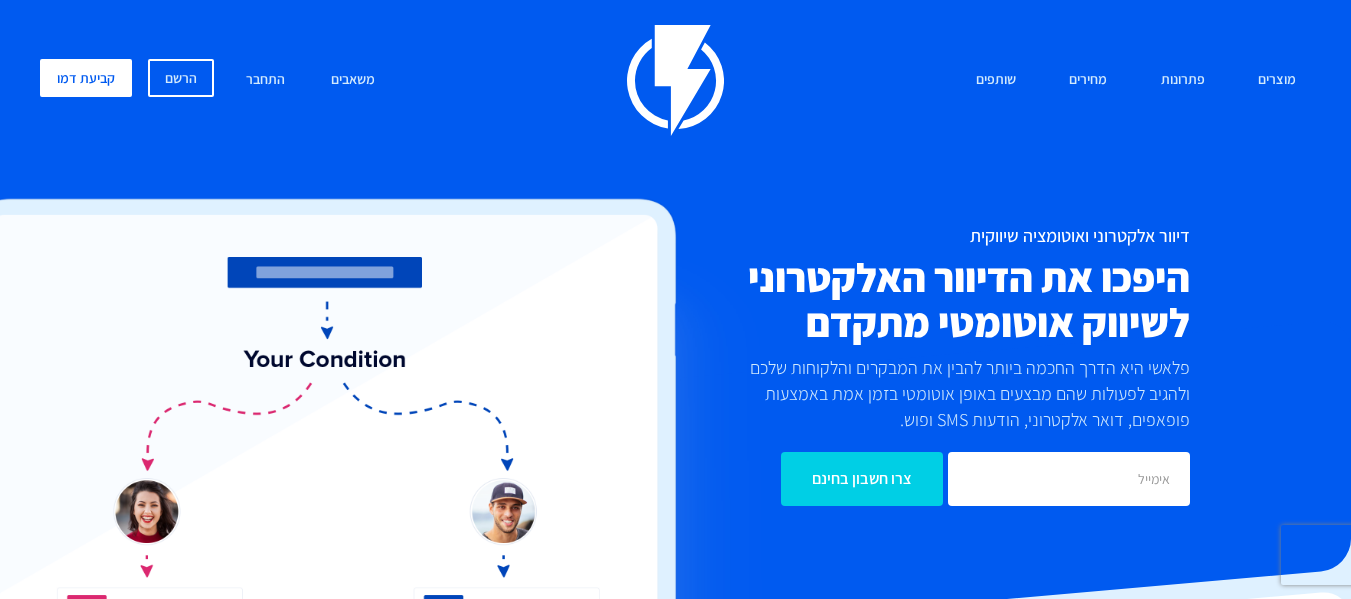 scroll, scrollTop: 100, scrollLeft: 0, axis: vertical 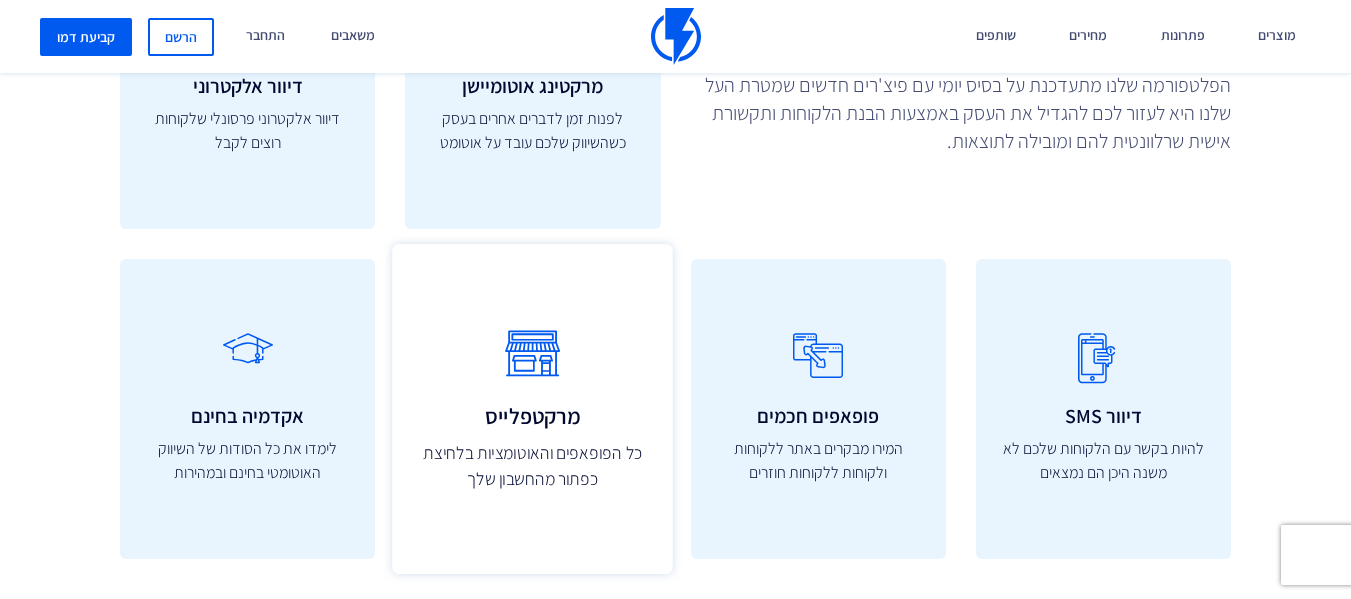 click at bounding box center (532, 354) 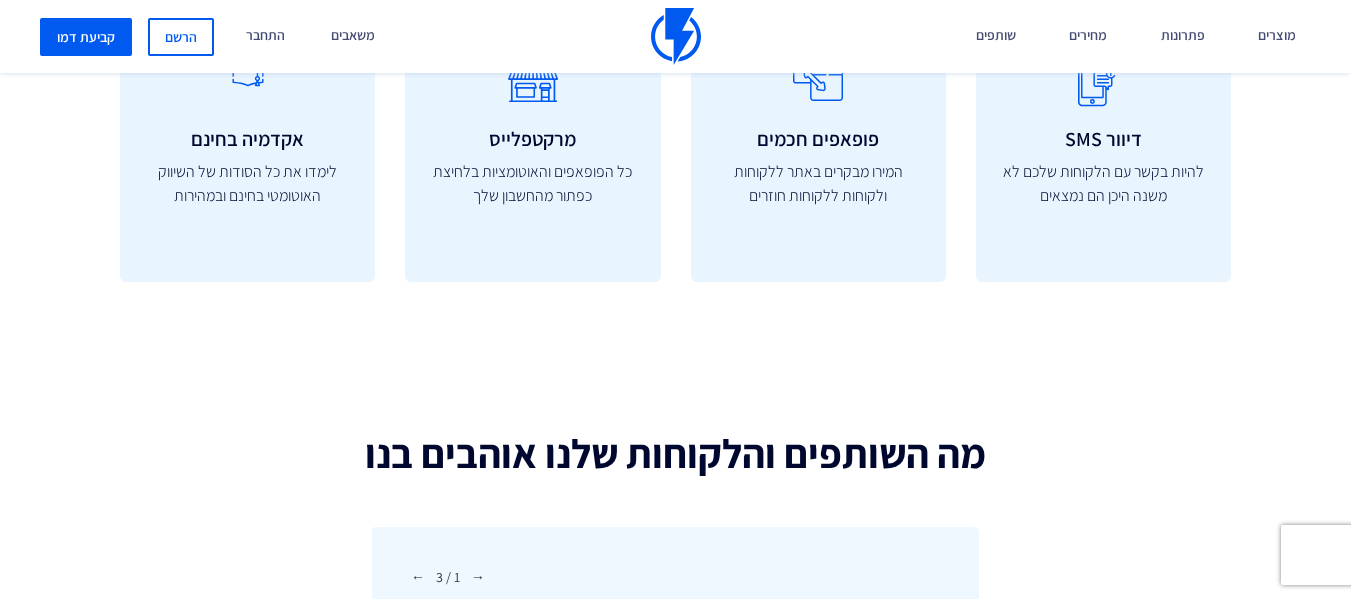 scroll, scrollTop: 5699, scrollLeft: 0, axis: vertical 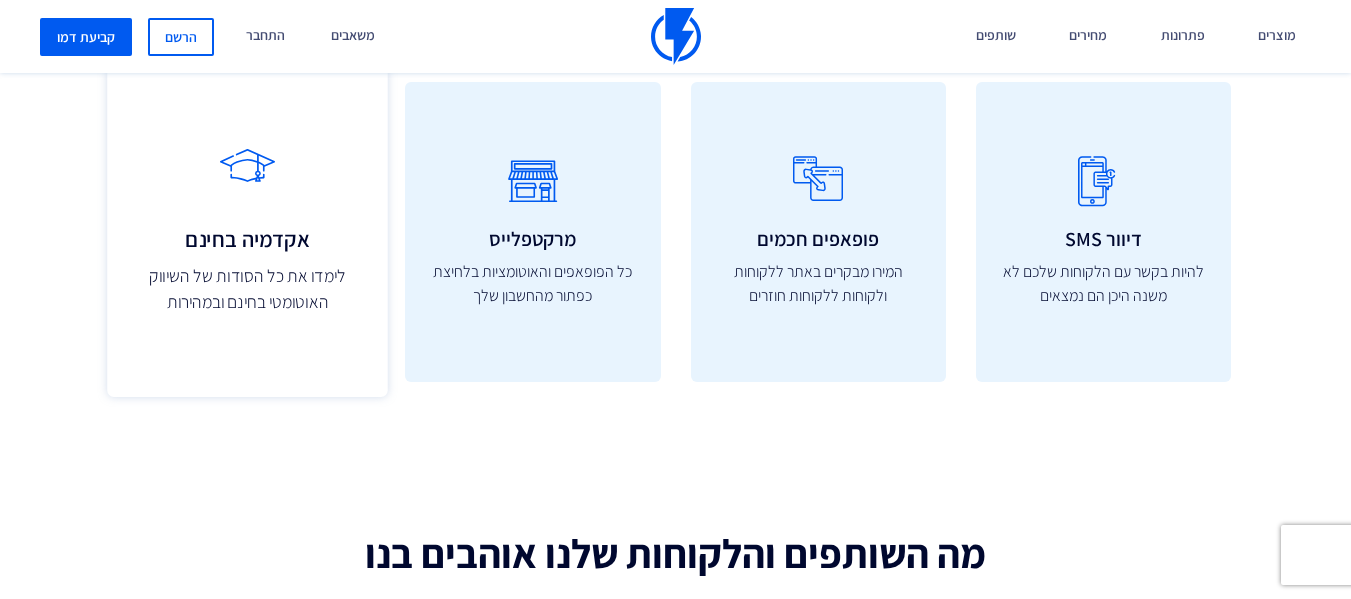 click on "אקדמיה בחינם" at bounding box center [247, 239] 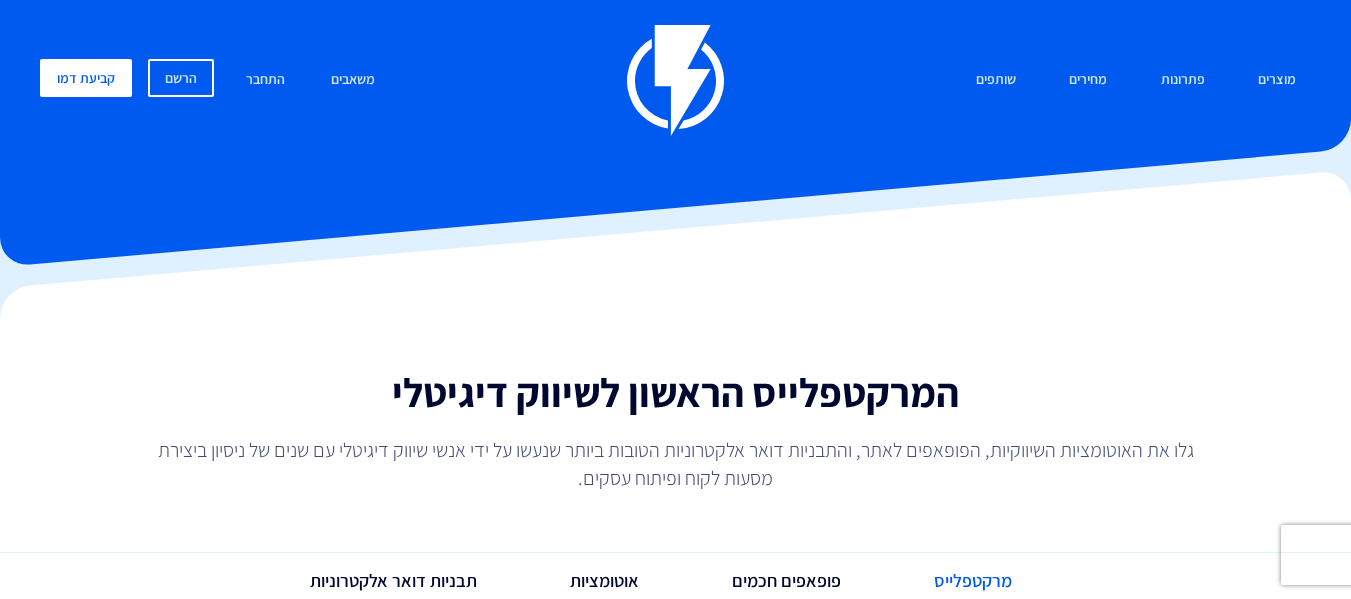 scroll, scrollTop: 0, scrollLeft: 0, axis: both 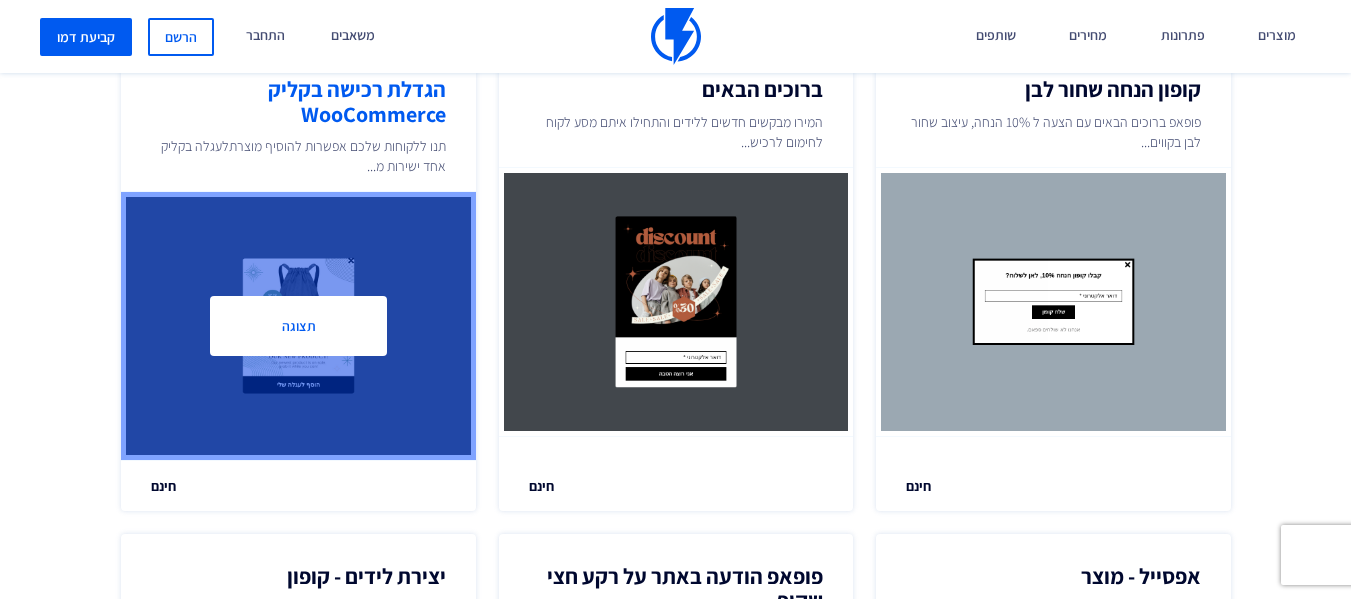 click on "תצוגה" at bounding box center (298, 326) 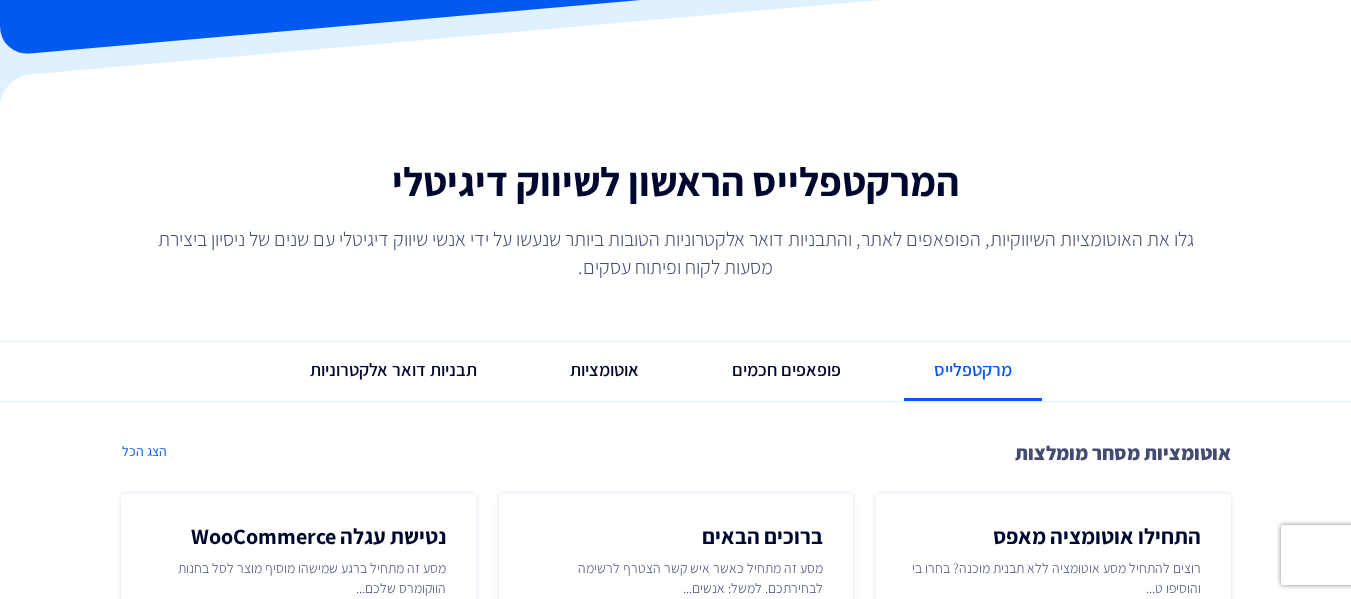scroll, scrollTop: 0, scrollLeft: 0, axis: both 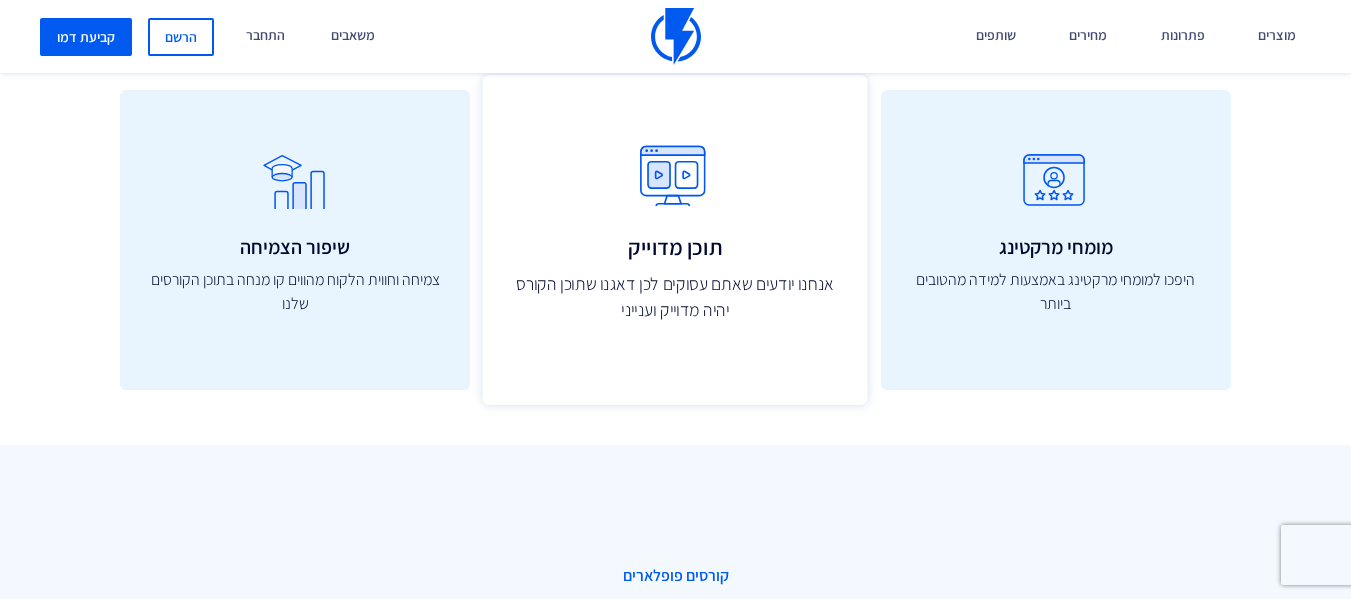 click at bounding box center (675, 185) 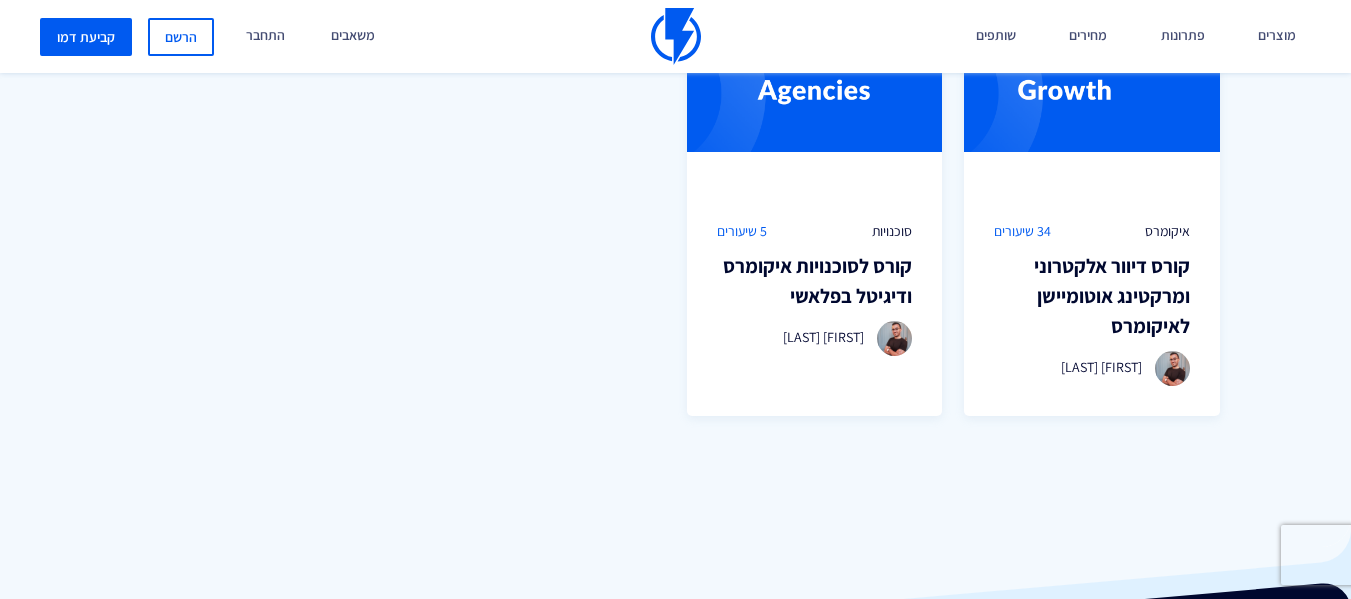 scroll, scrollTop: 1400, scrollLeft: 0, axis: vertical 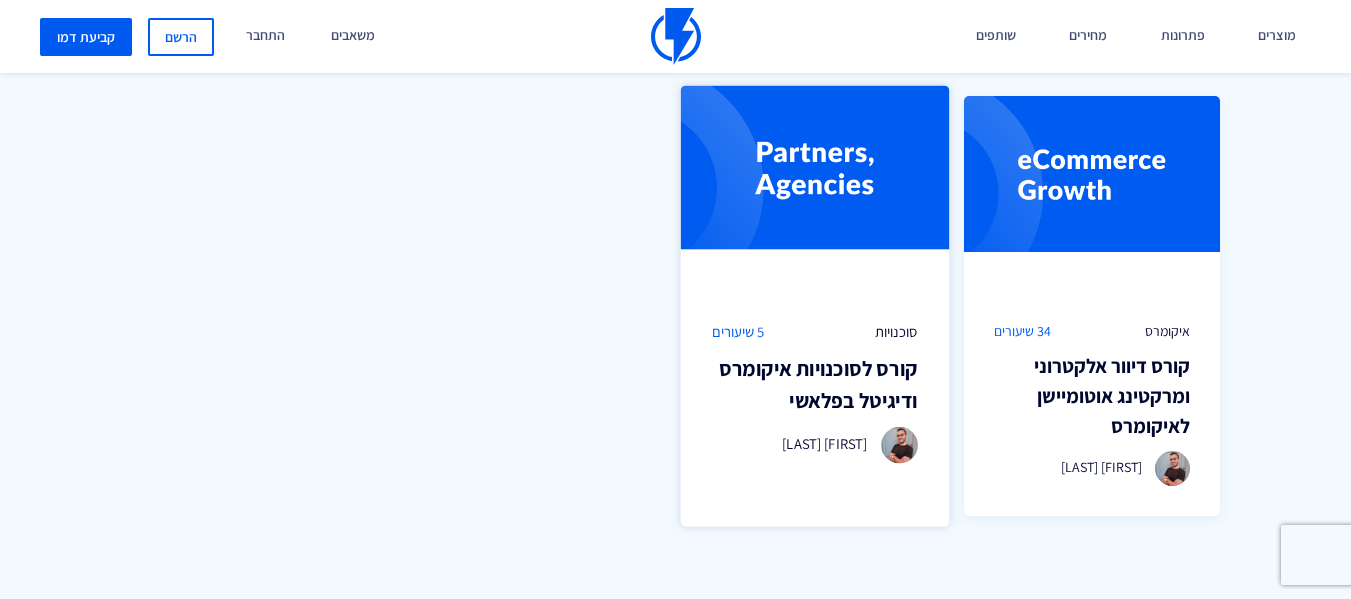 click on "קורס לסוכנויות איקומרס ודיגיטל בפלאשי" at bounding box center [814, 384] 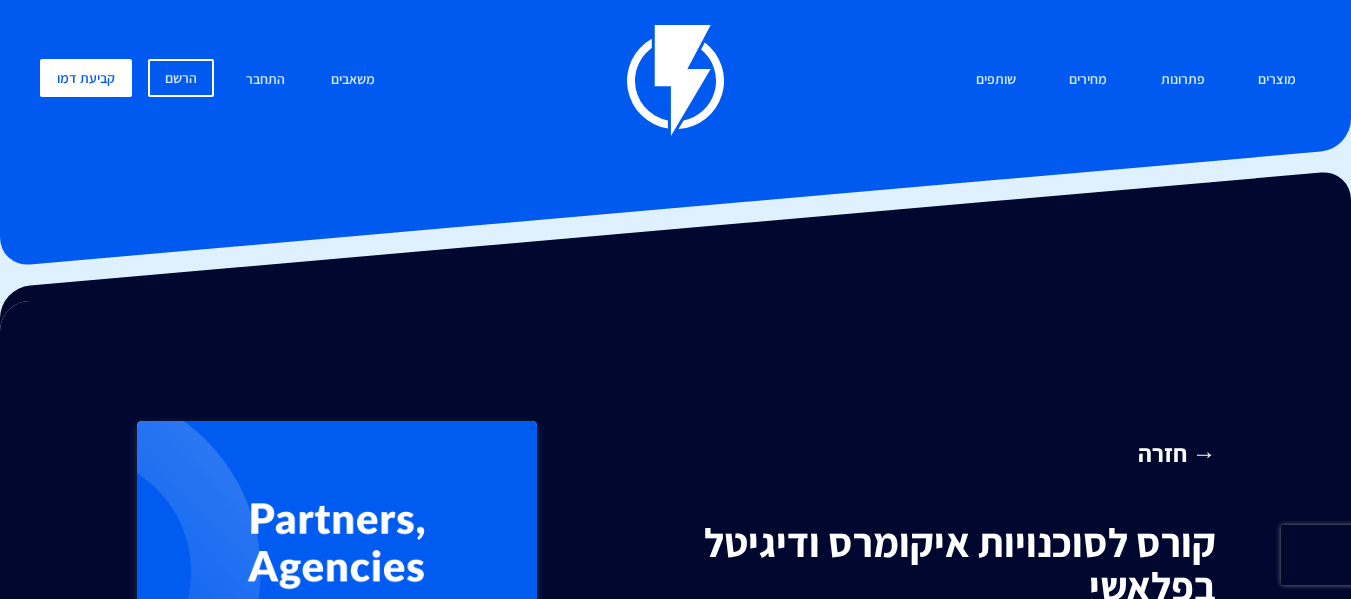 scroll, scrollTop: 0, scrollLeft: 0, axis: both 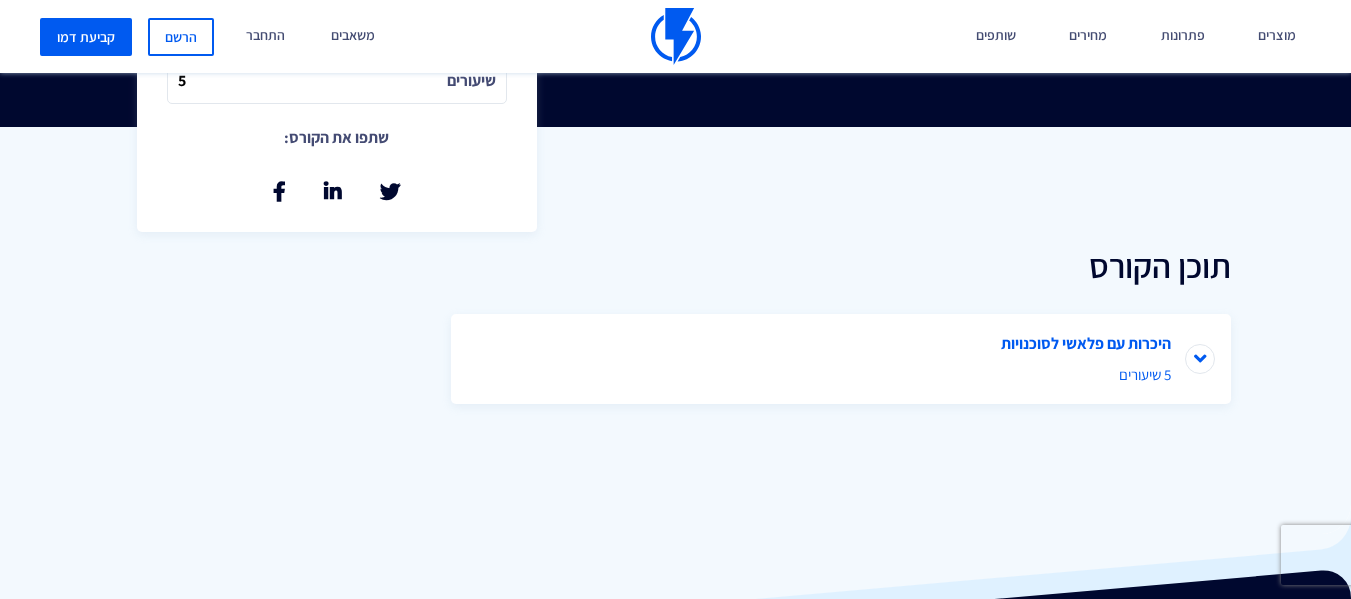 click on "היכרות עם פלאשי לסוכנויות
5                                שיעורים" at bounding box center [841, 359] 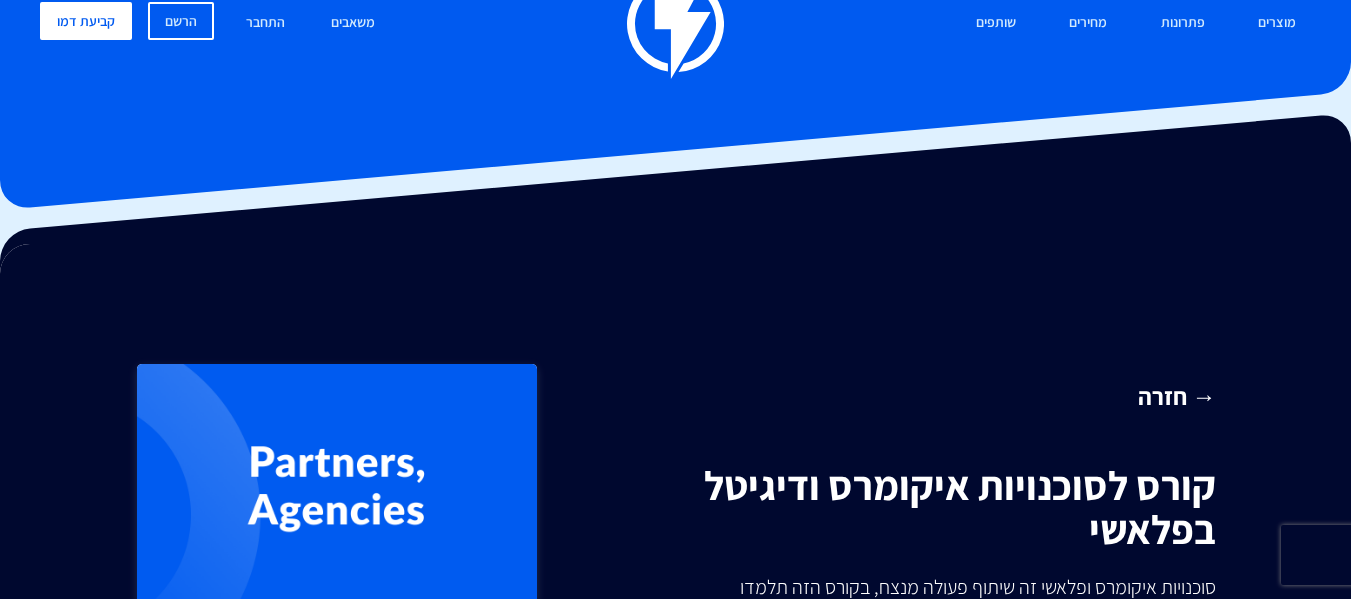 scroll, scrollTop: 0, scrollLeft: 0, axis: both 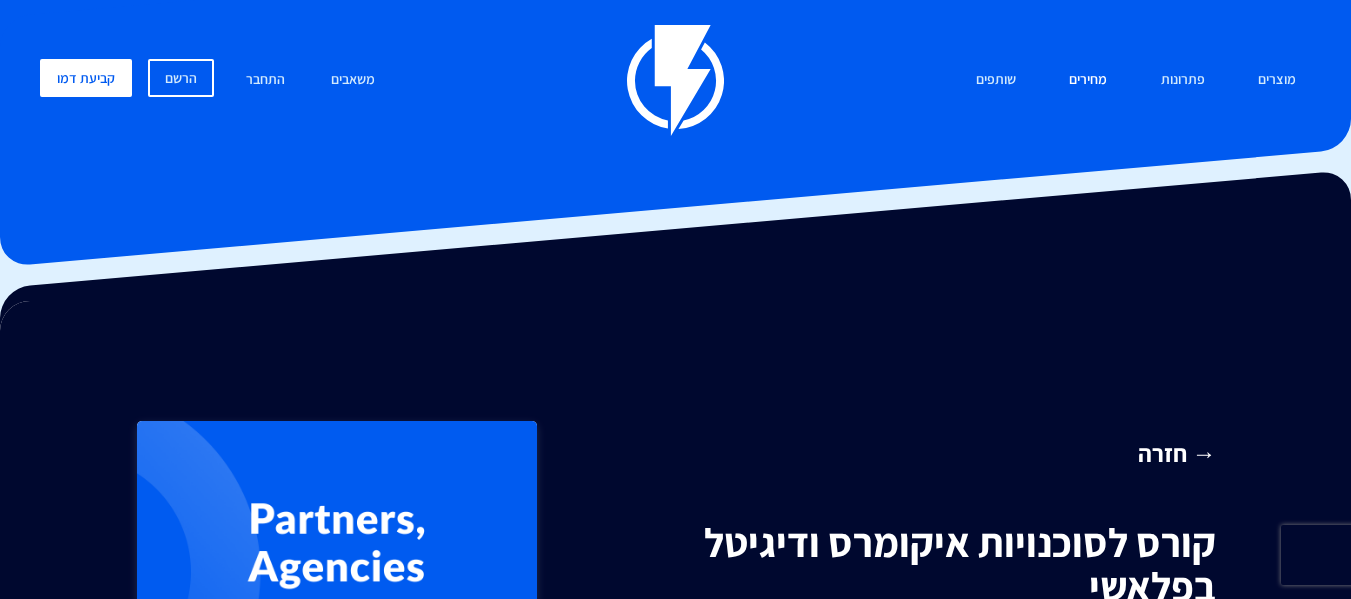 click on "מחירים" at bounding box center [1088, 80] 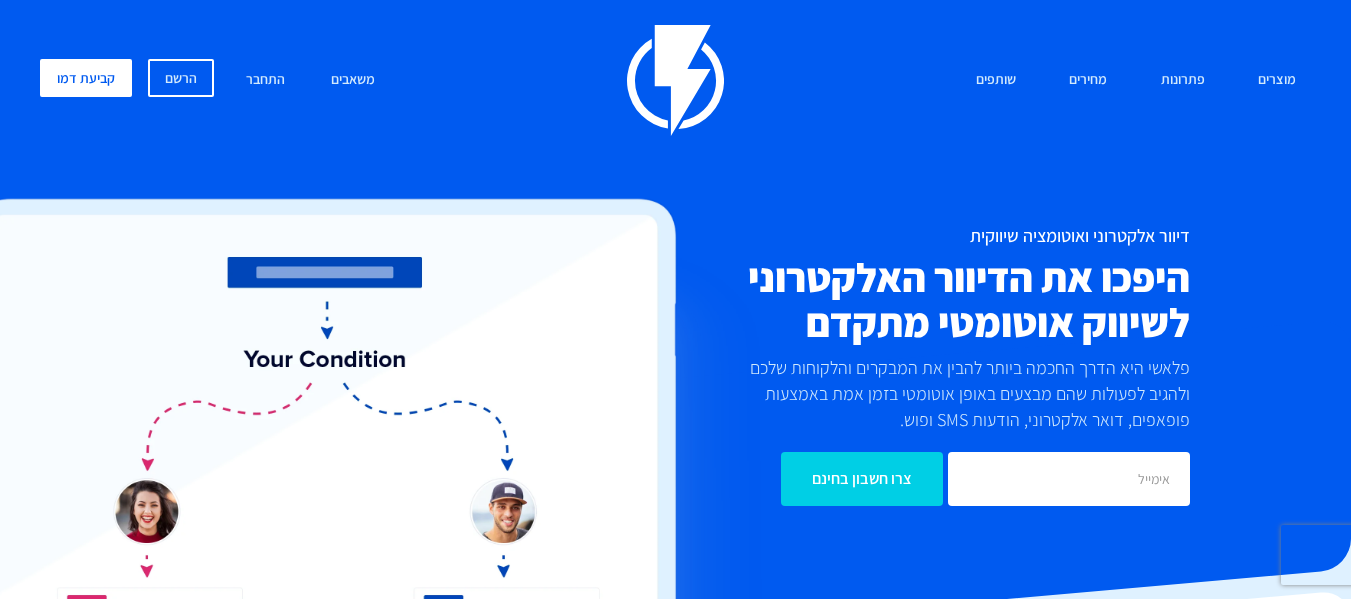 scroll, scrollTop: 0, scrollLeft: 0, axis: both 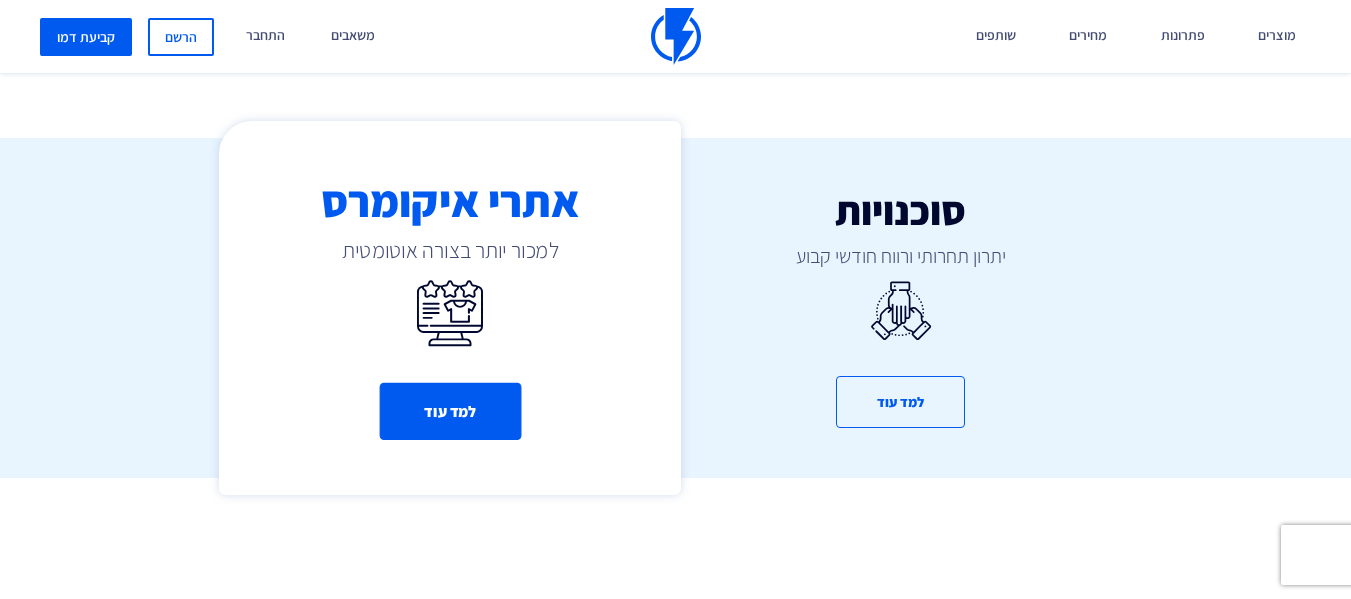 click on "למד עוד" at bounding box center (450, 411) 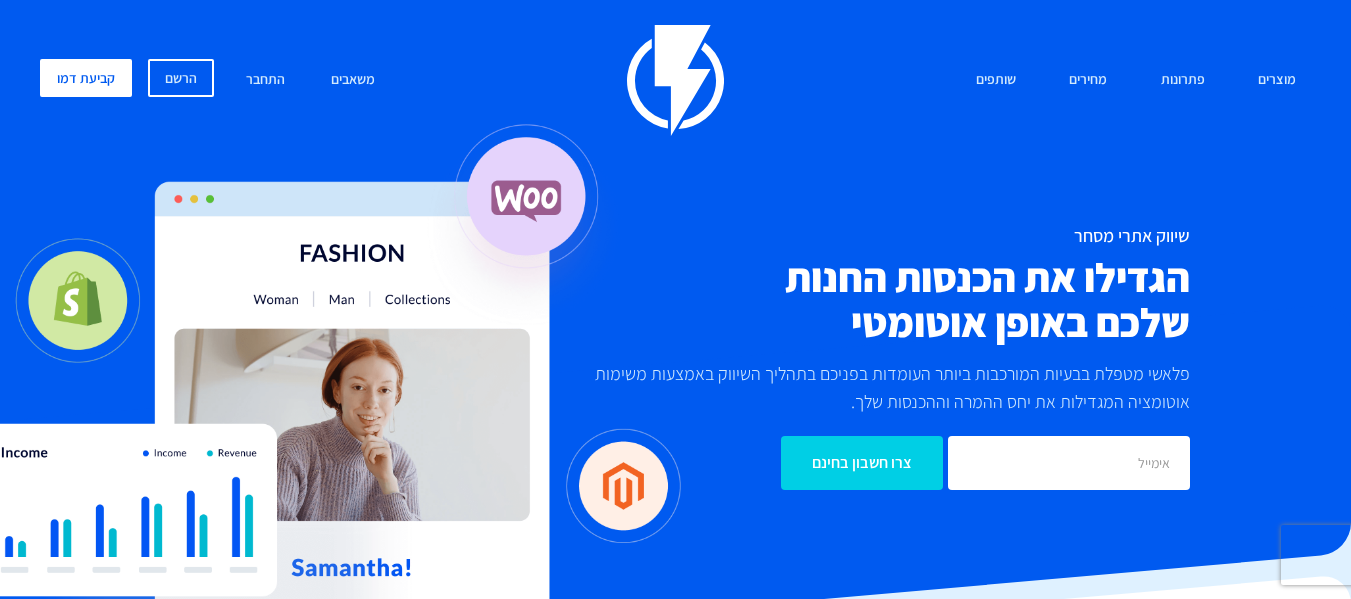 scroll, scrollTop: 0, scrollLeft: 0, axis: both 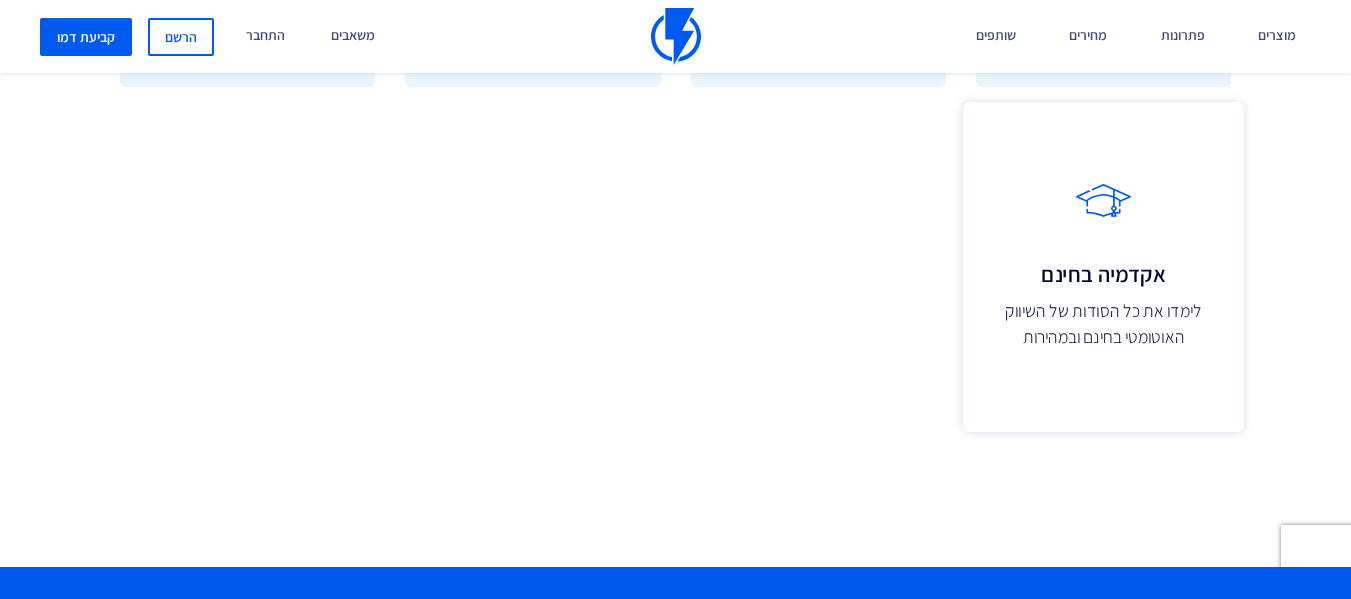 click on "לימדו את כל הסודות של השיווק האוטומטי בחינם ובמהירות" at bounding box center [1103, 323] 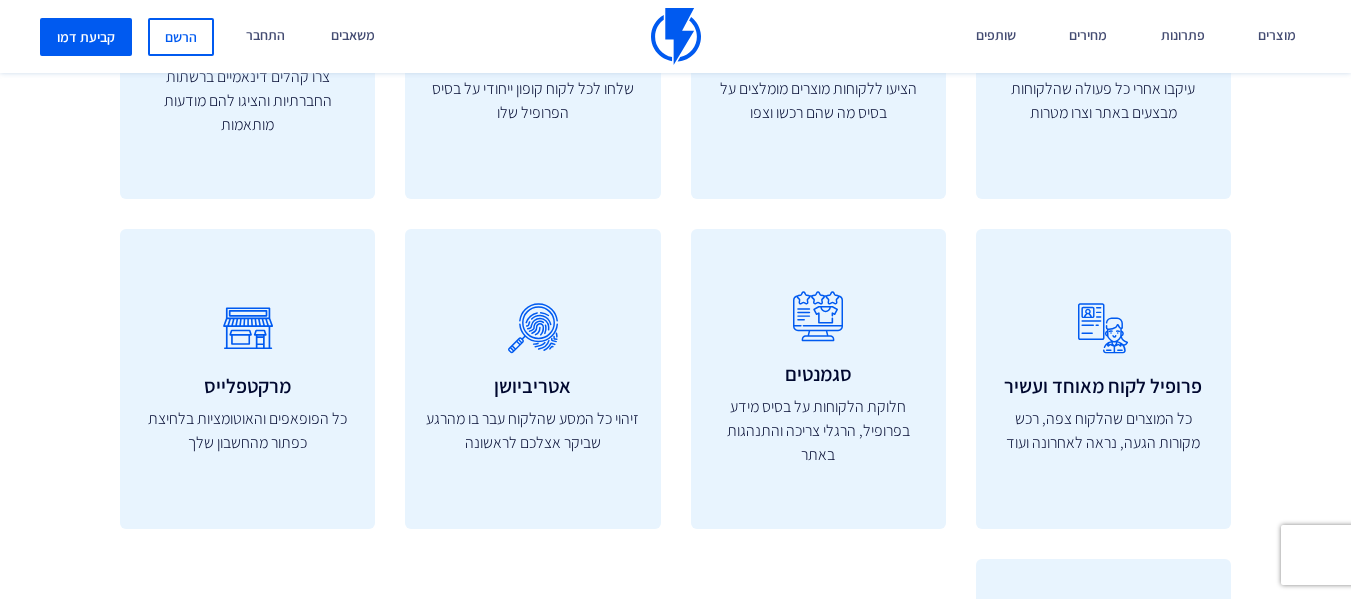 scroll, scrollTop: 6461, scrollLeft: 0, axis: vertical 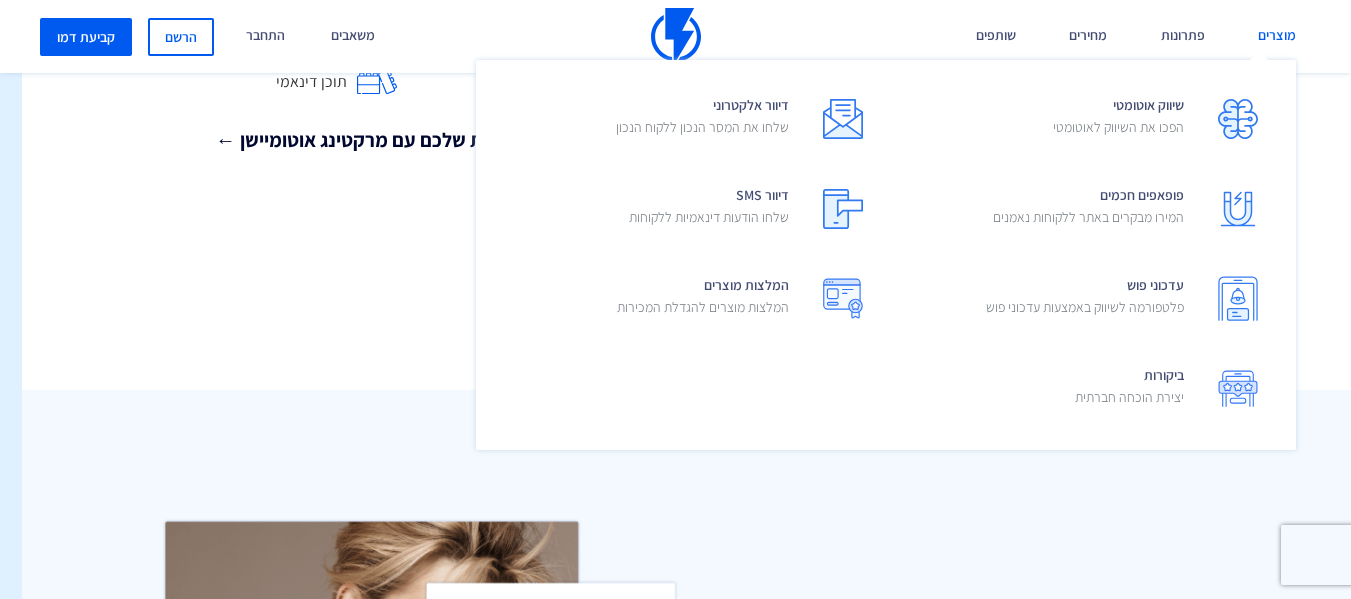 click on "מוצרים" at bounding box center (1277, 36) 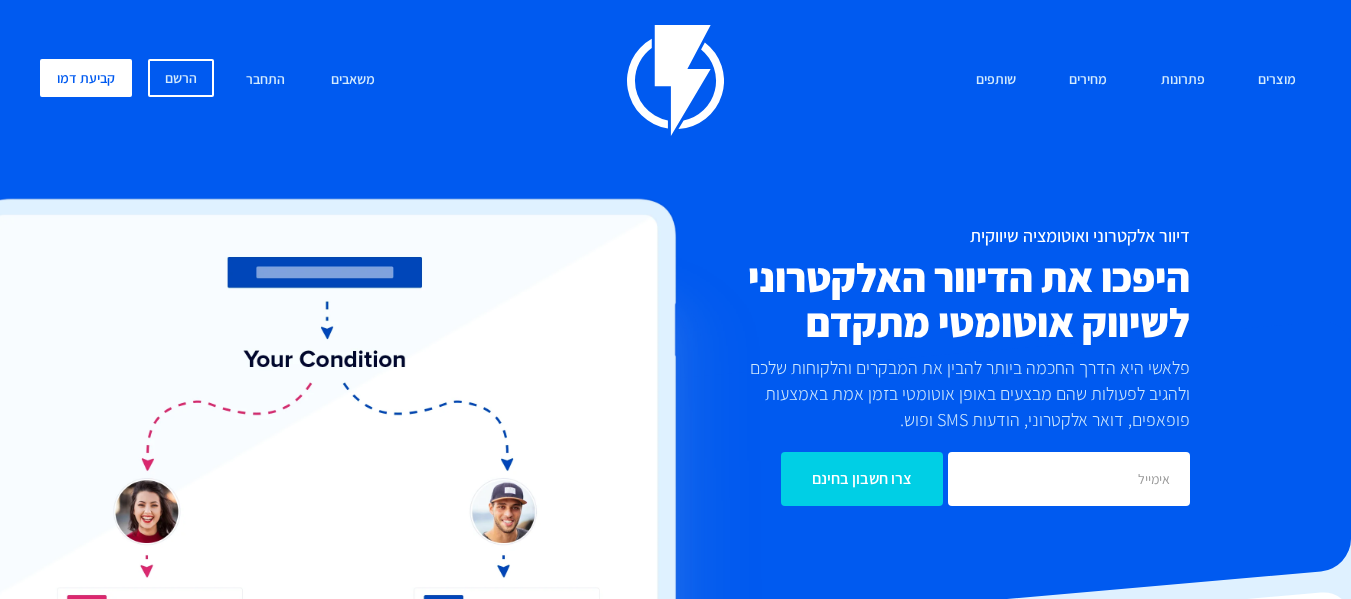scroll, scrollTop: 0, scrollLeft: 0, axis: both 